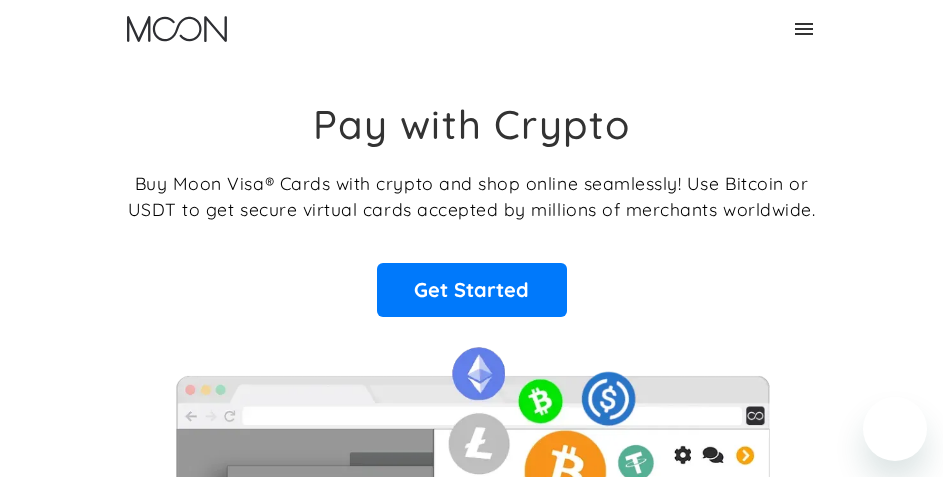 scroll, scrollTop: 0, scrollLeft: 0, axis: both 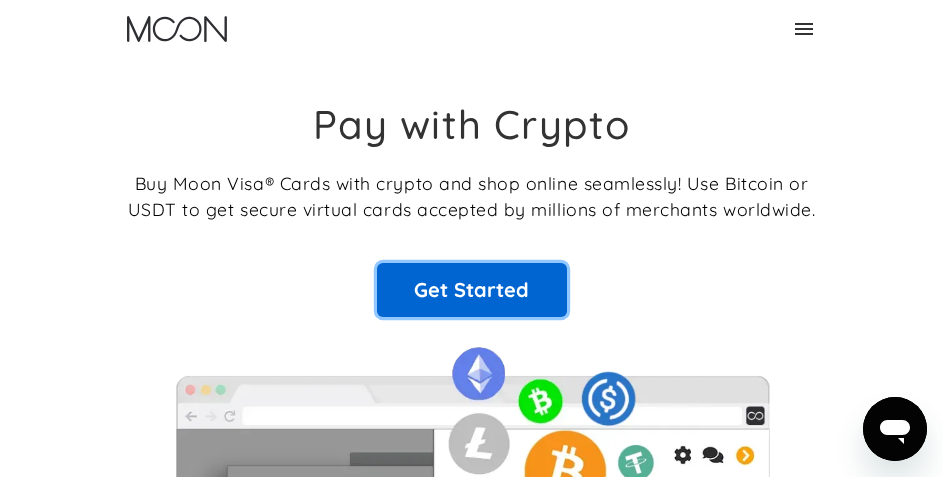 click on "Get Started" at bounding box center [472, 290] 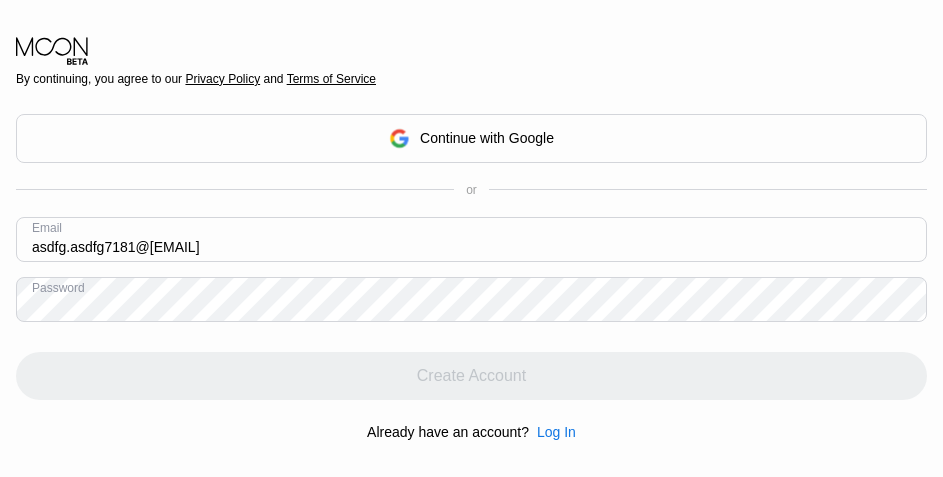 scroll, scrollTop: 0, scrollLeft: 0, axis: both 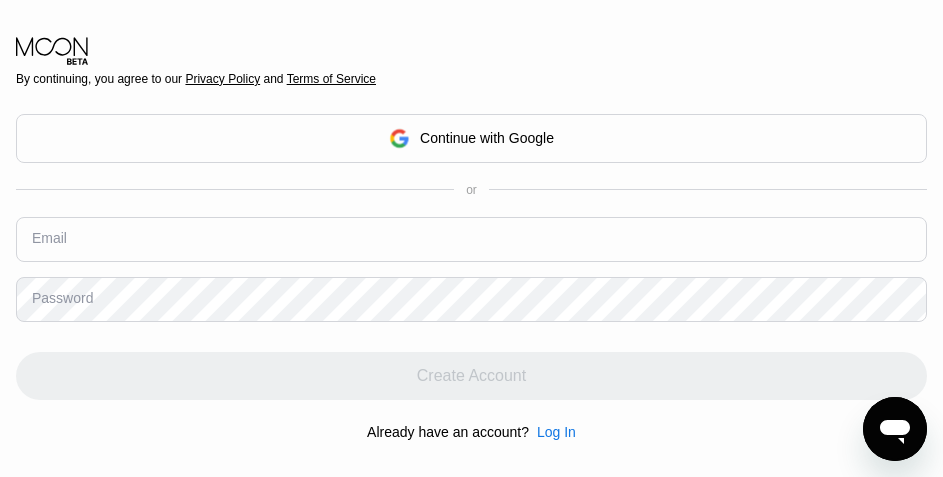click at bounding box center (471, 239) 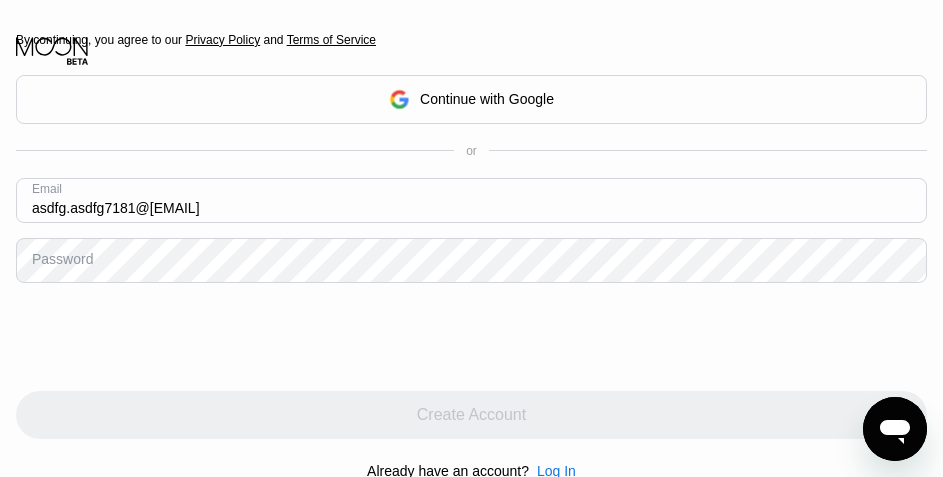 type on "[USERNAME]@[EXAMPLE.COM]" 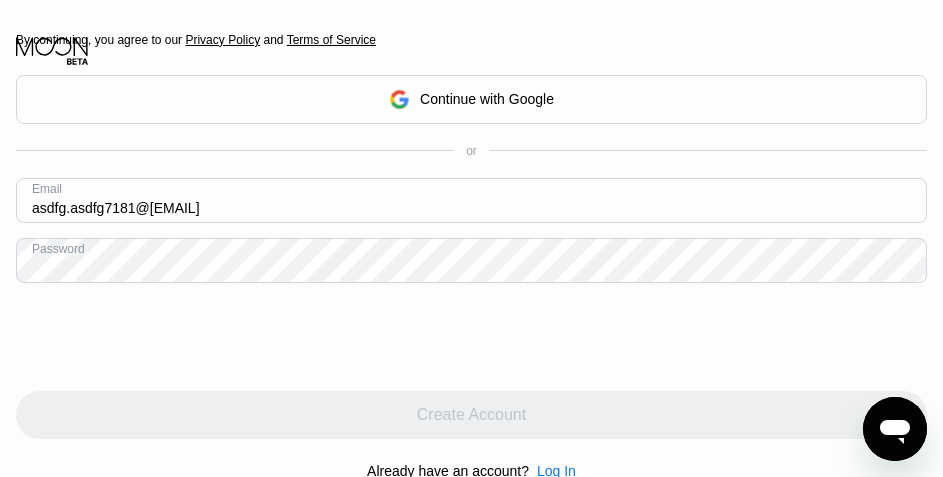 scroll, scrollTop: 100, scrollLeft: 0, axis: vertical 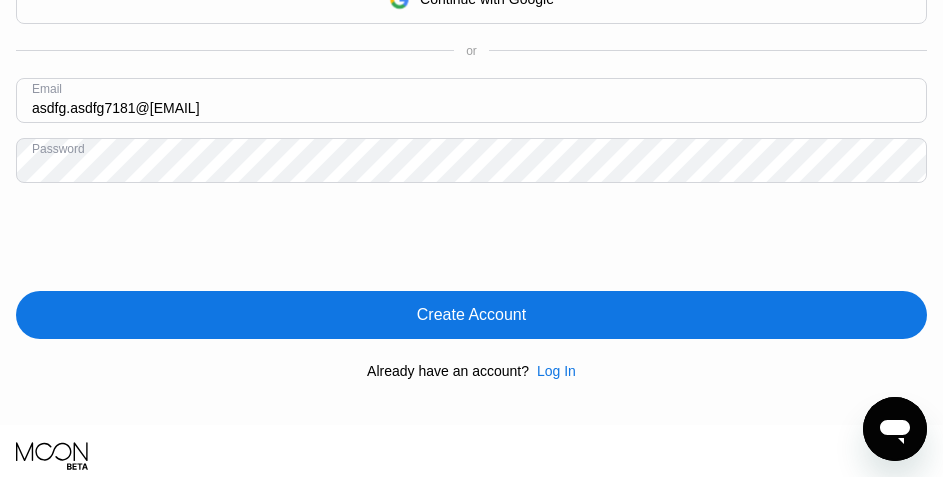 click on "Create Account" at bounding box center [471, 315] 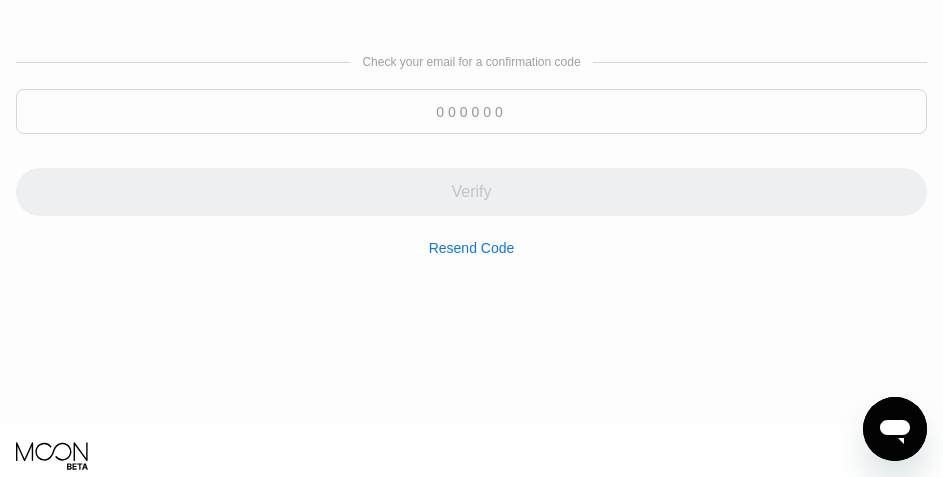 click at bounding box center [471, 111] 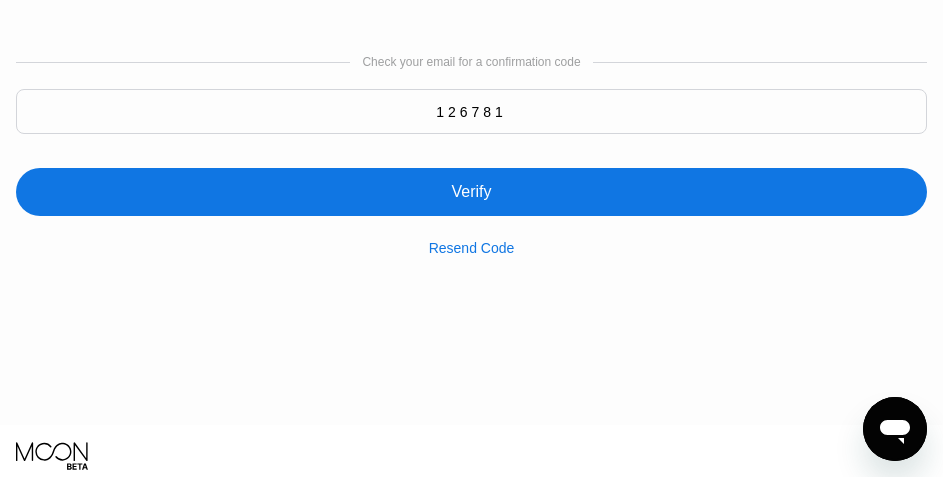 type on "126781" 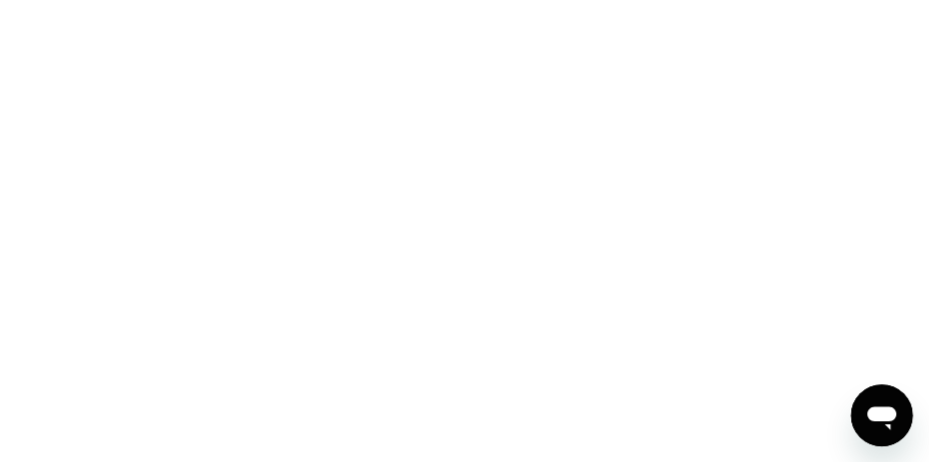 scroll, scrollTop: 0, scrollLeft: 0, axis: both 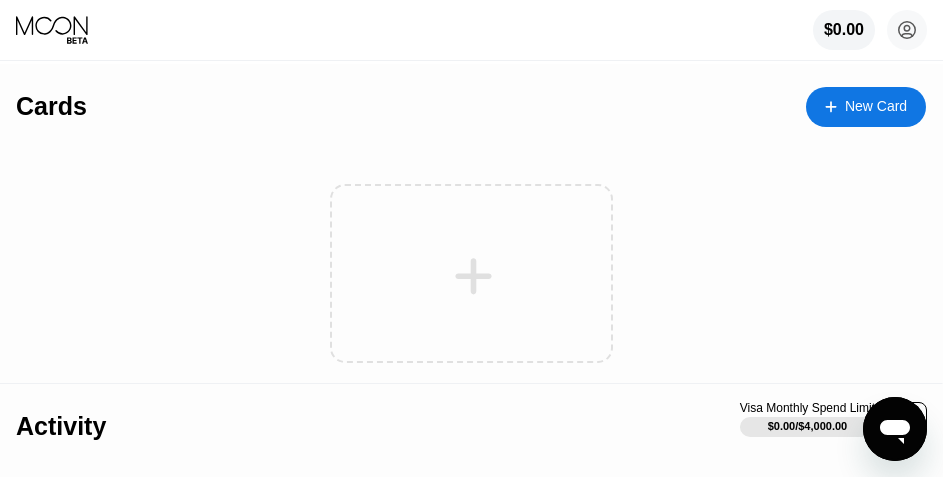 click on "New Card" at bounding box center [876, 106] 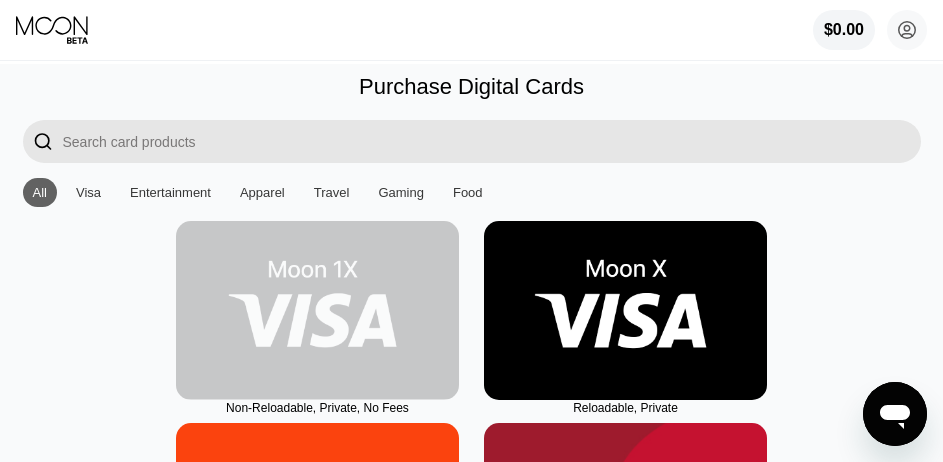 click at bounding box center [317, 310] 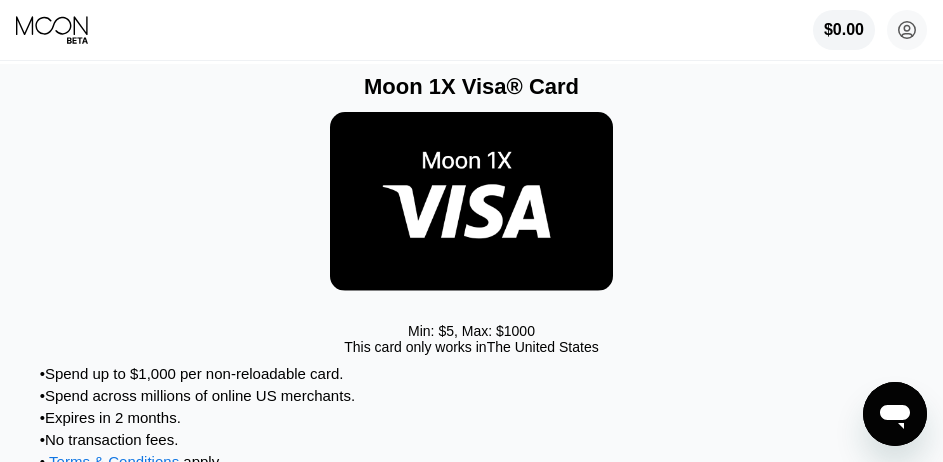 scroll, scrollTop: 200, scrollLeft: 0, axis: vertical 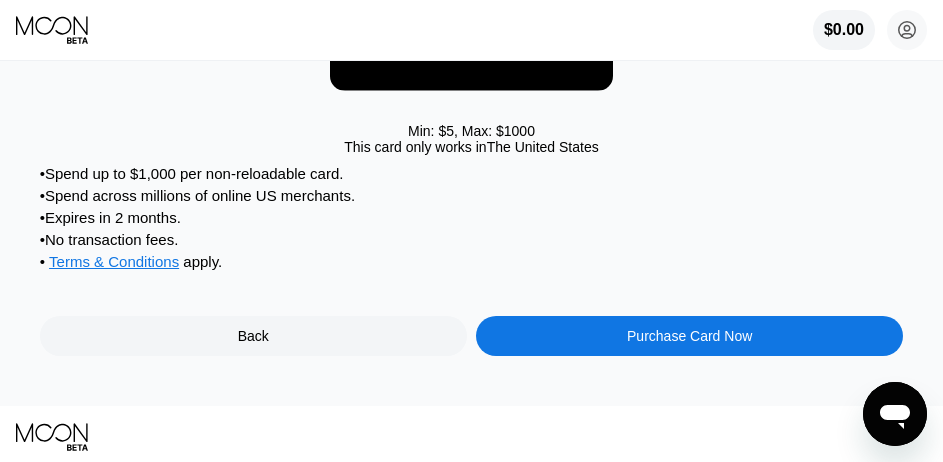 click on "Purchase Card Now" at bounding box center [689, 336] 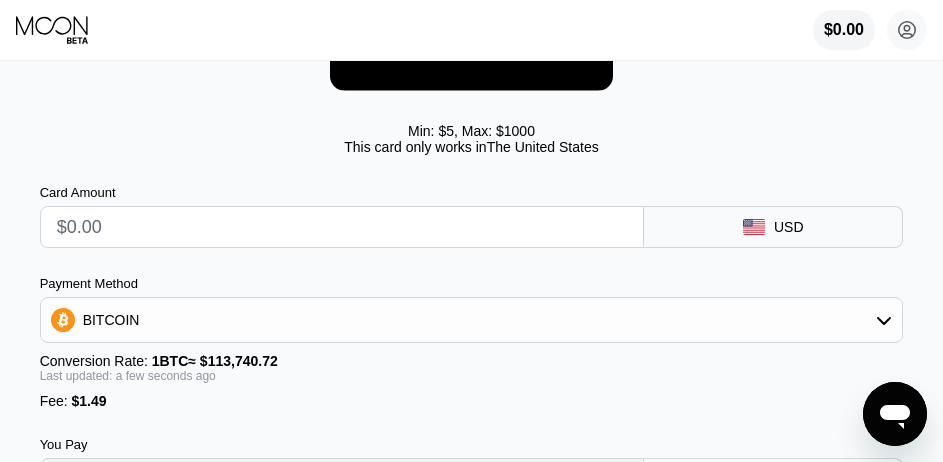 click at bounding box center [342, 227] 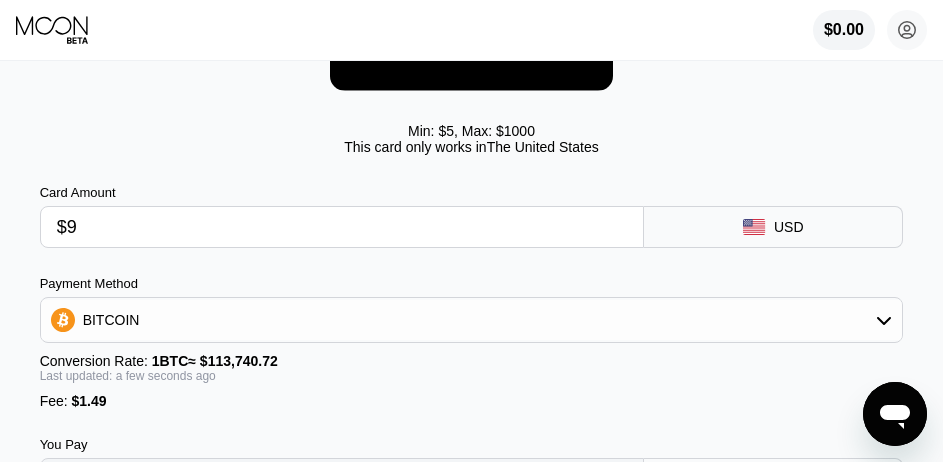 type on "$97" 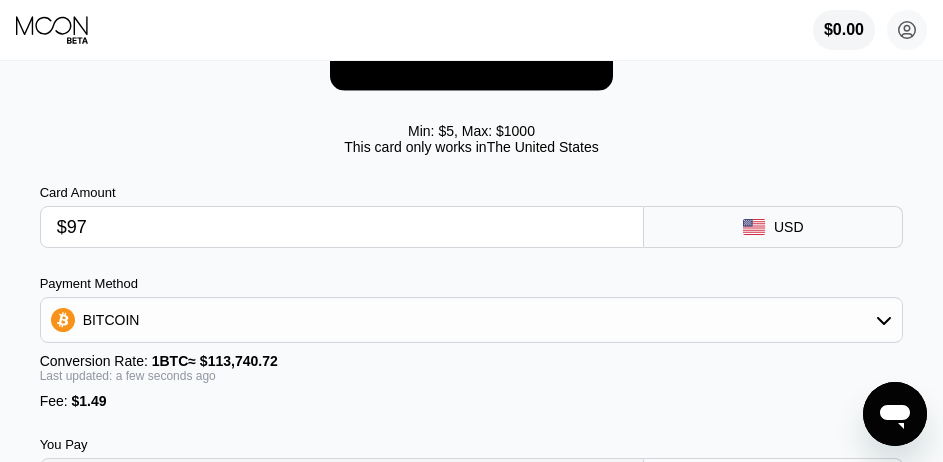 type on "0.00086592" 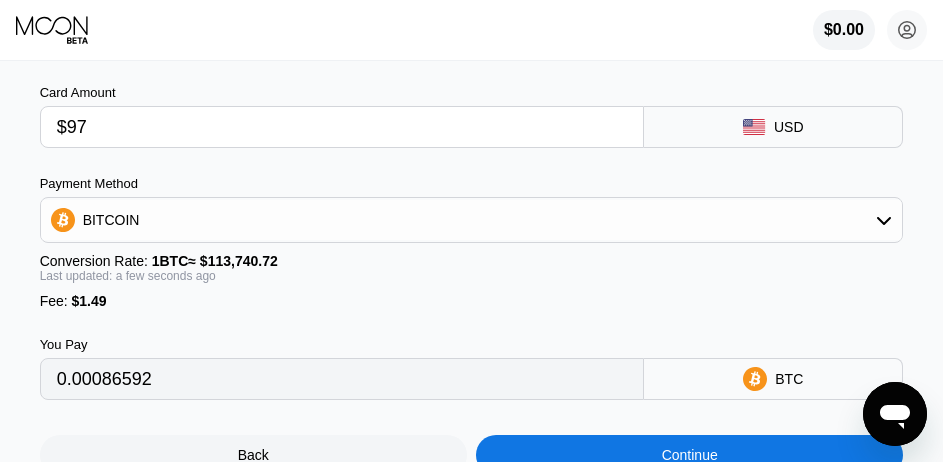 scroll, scrollTop: 400, scrollLeft: 0, axis: vertical 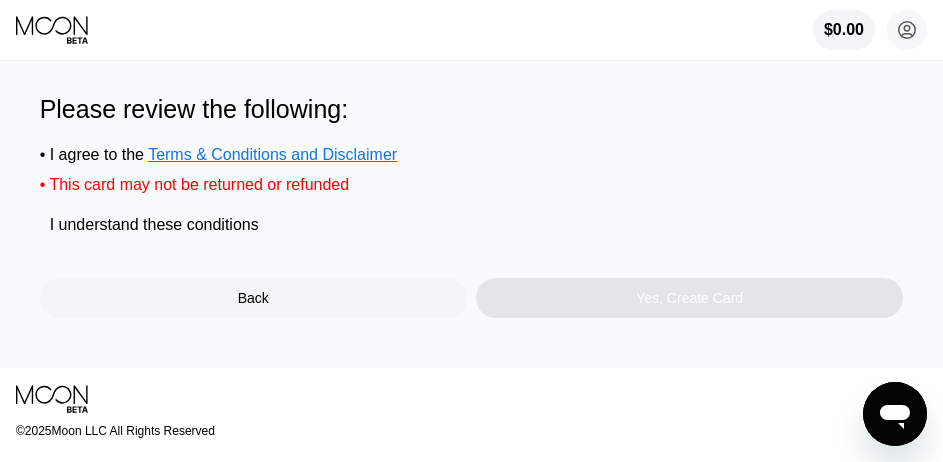 click on "I understand these conditions" at bounding box center (154, 225) 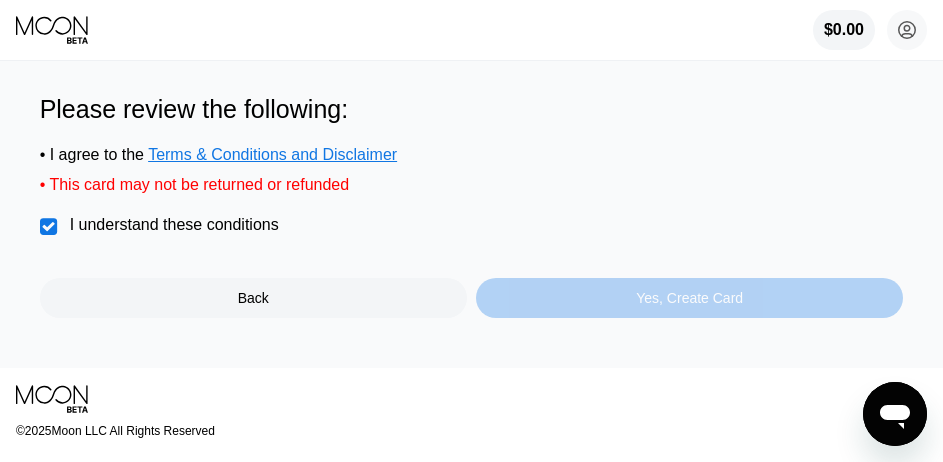 click on "Yes, Create Card" at bounding box center (689, 298) 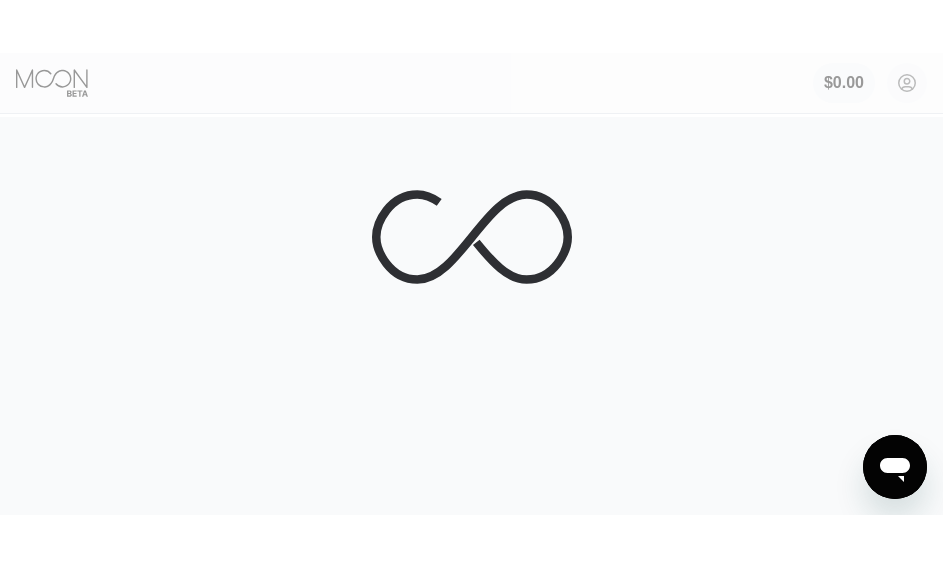 scroll, scrollTop: 0, scrollLeft: 0, axis: both 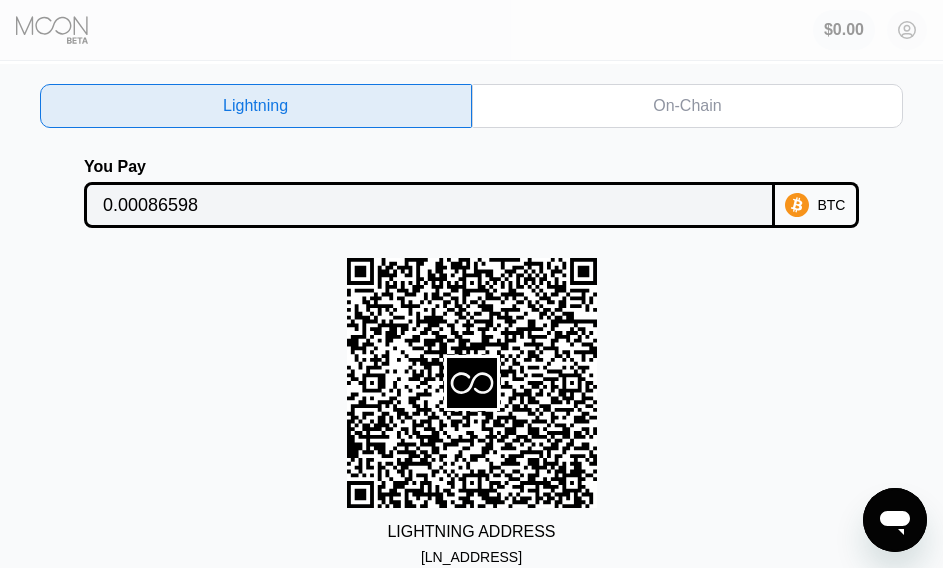 click on "On-Chain" at bounding box center [687, 106] 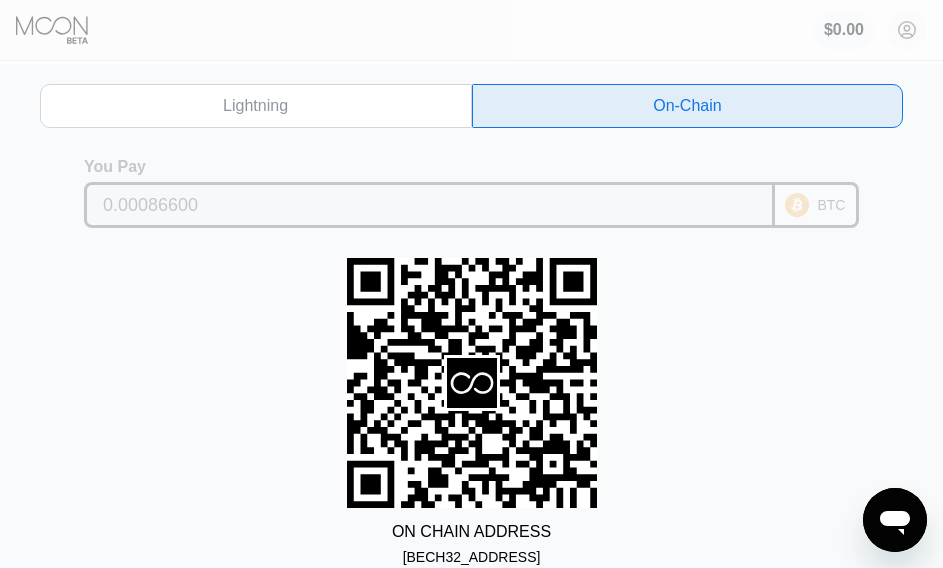 click on "0.00086600" at bounding box center [429, 205] 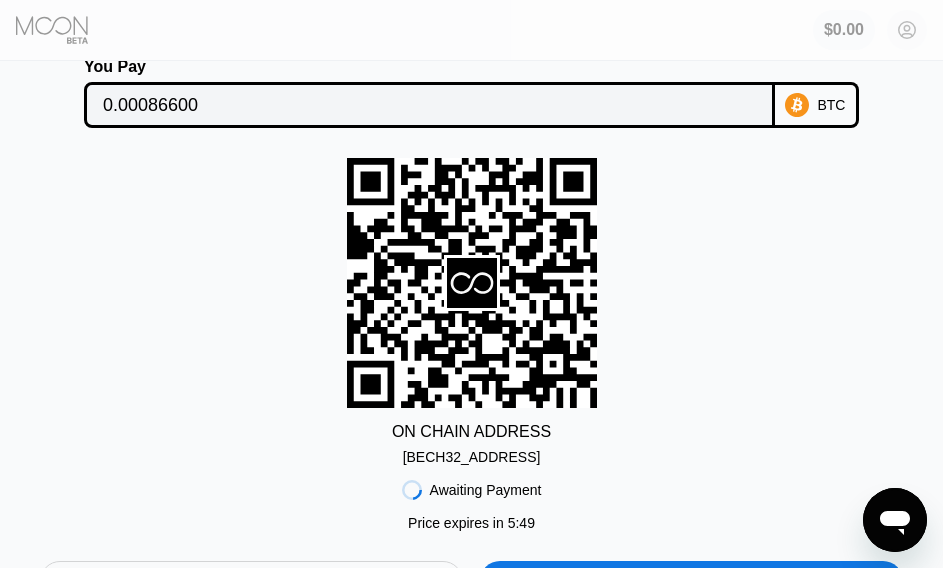 scroll, scrollTop: 200, scrollLeft: 0, axis: vertical 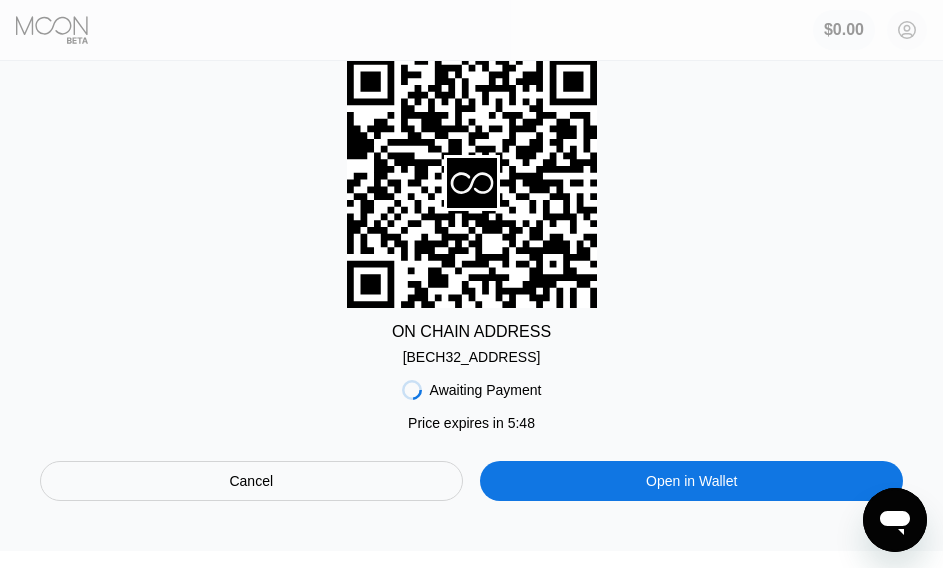 click on "bc1qxlna6zxfmtw...2vzm39fwa8p50e6" at bounding box center [472, 357] 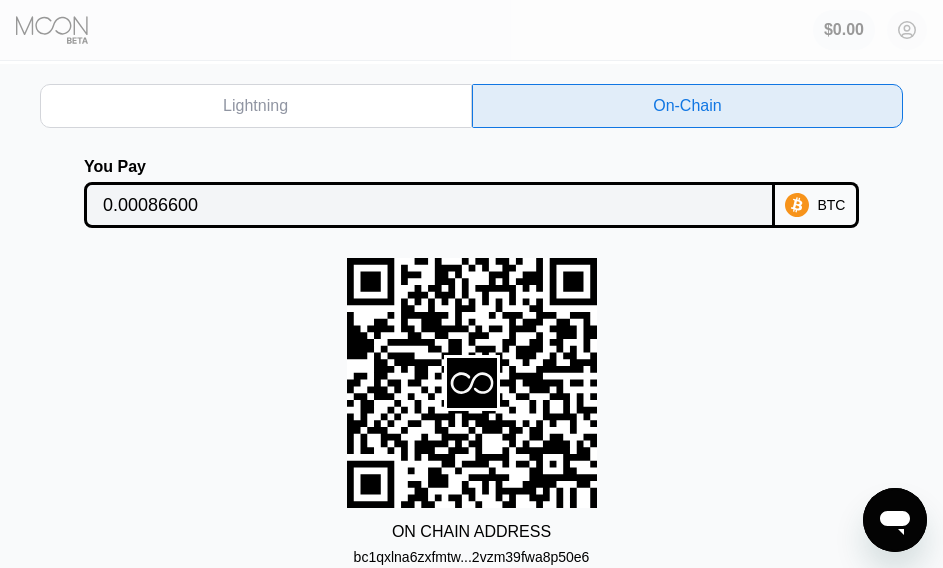 scroll, scrollTop: 200, scrollLeft: 0, axis: vertical 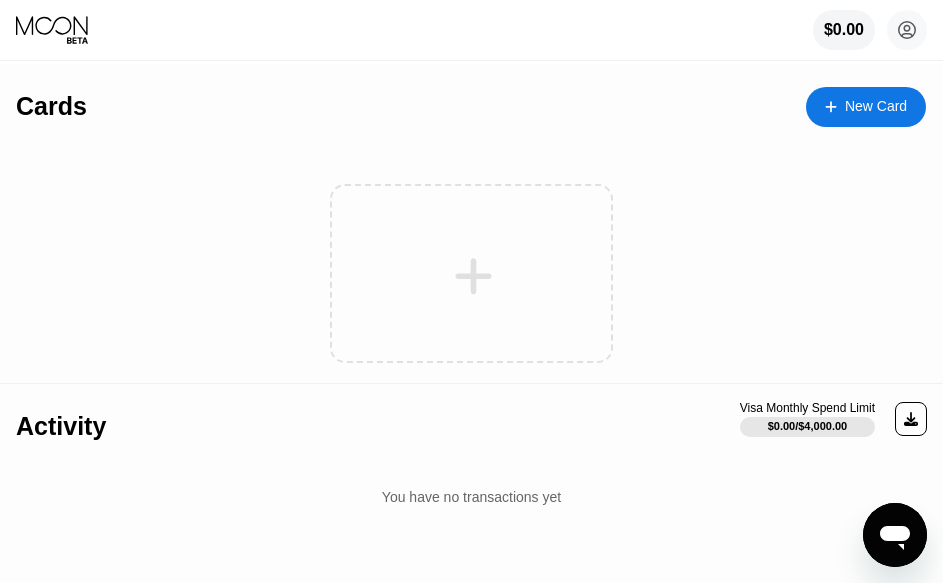 click at bounding box center [474, 276] 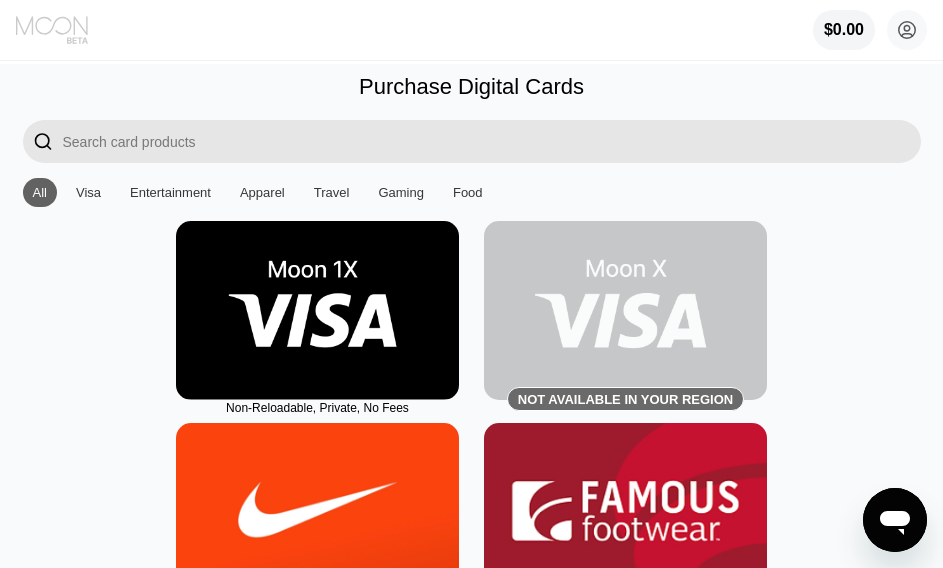 click 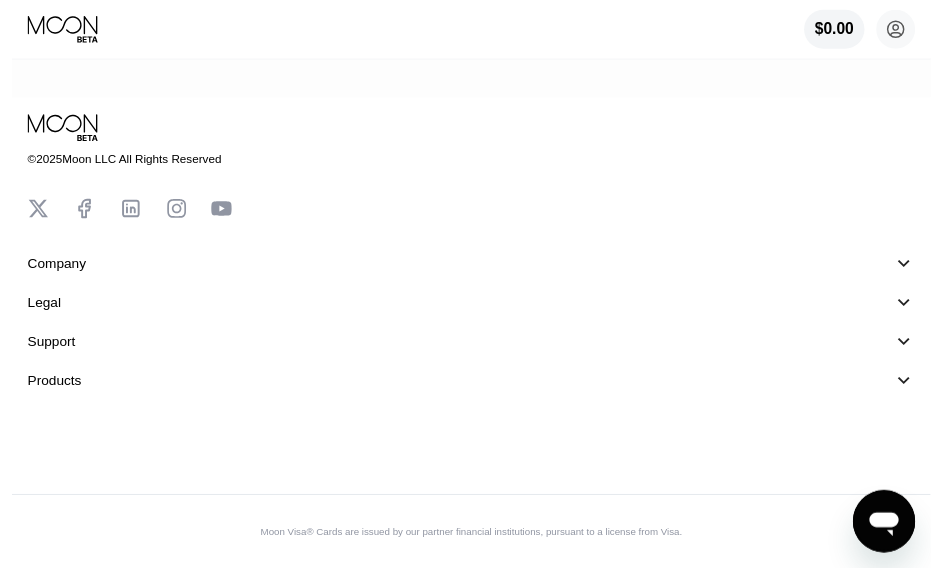 scroll, scrollTop: 0, scrollLeft: 0, axis: both 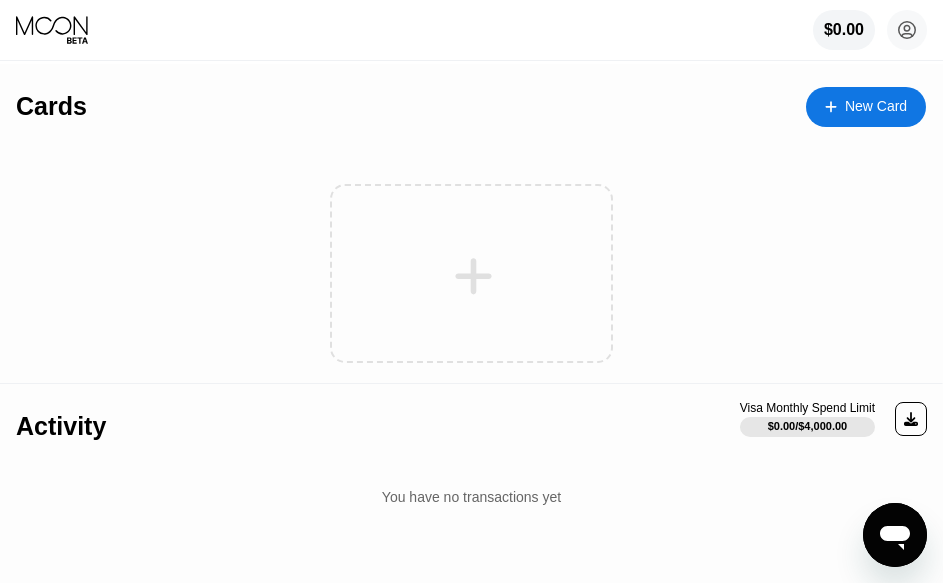 click at bounding box center (471, 273) 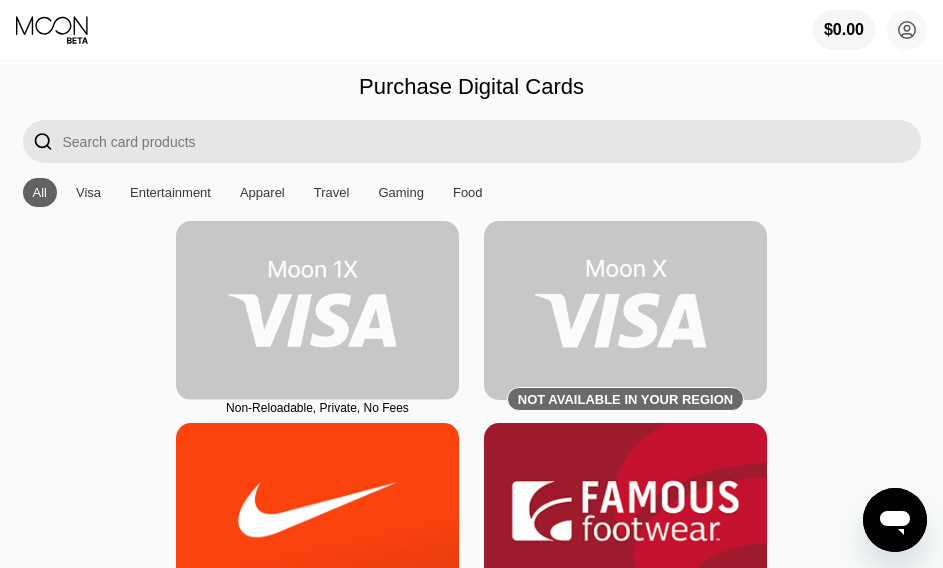 click at bounding box center (317, 310) 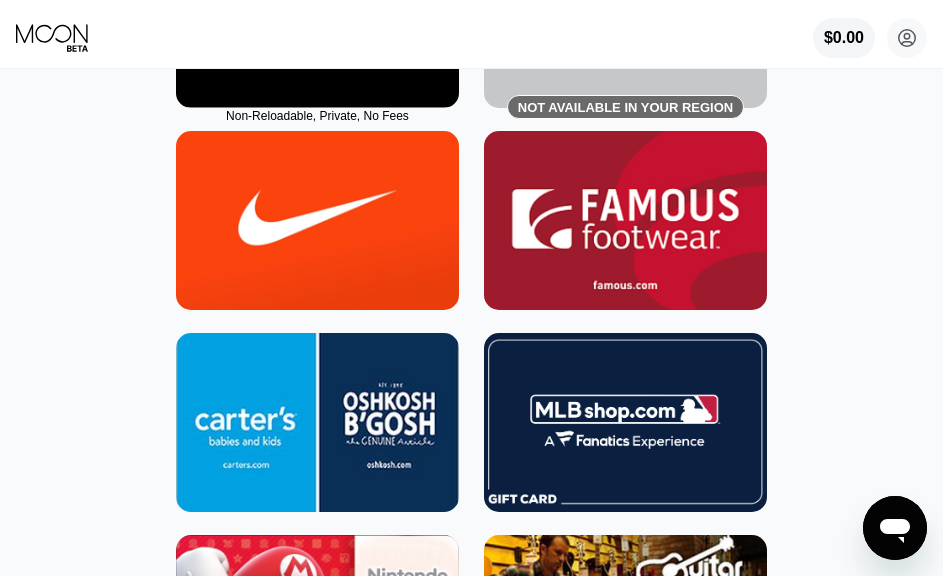 scroll, scrollTop: 0, scrollLeft: 0, axis: both 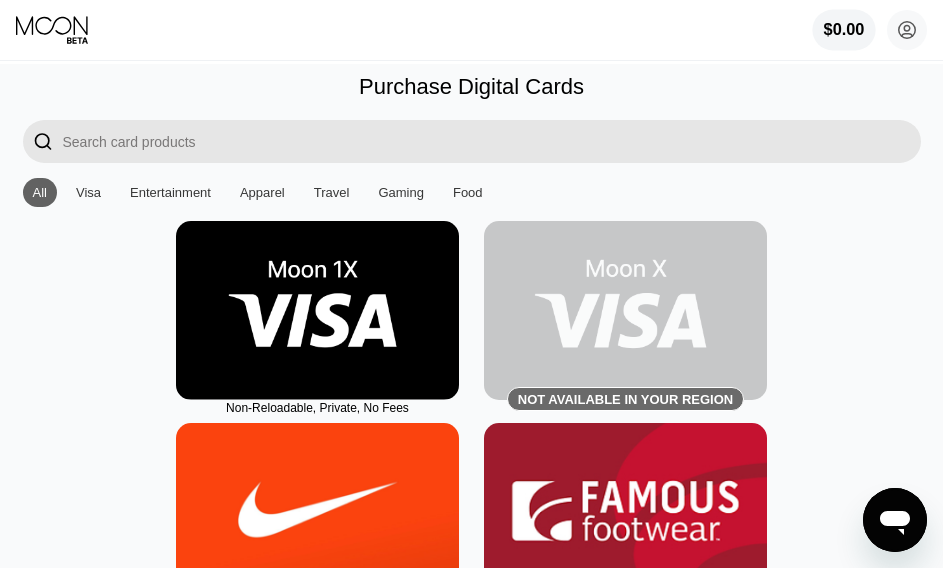 click on "$0.00" at bounding box center [843, 30] 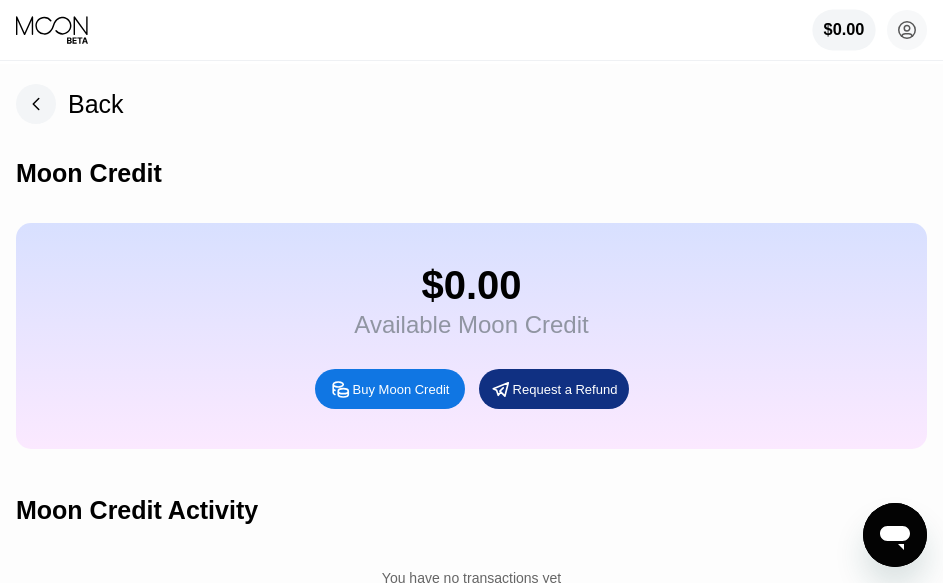 click on "$0.00" at bounding box center [844, 30] 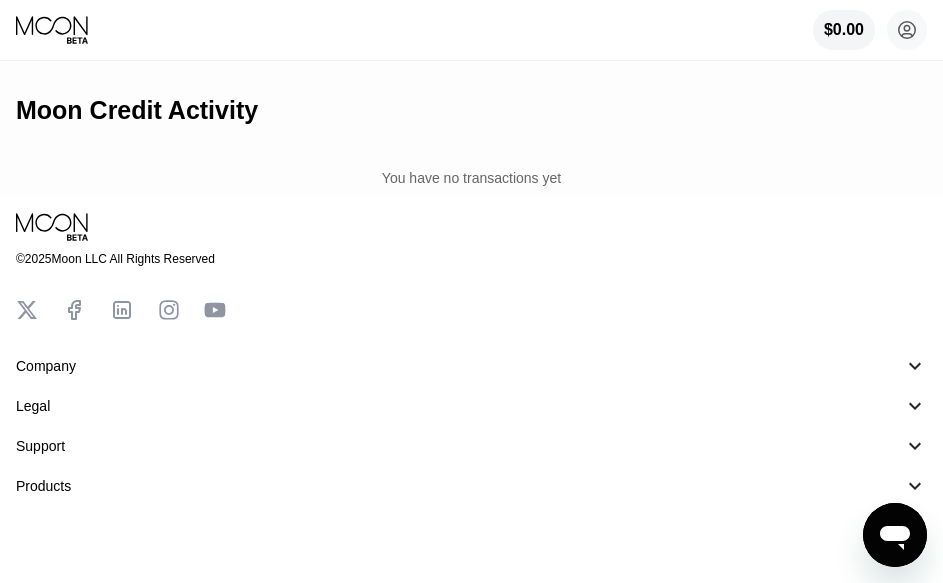 scroll, scrollTop: 0, scrollLeft: 0, axis: both 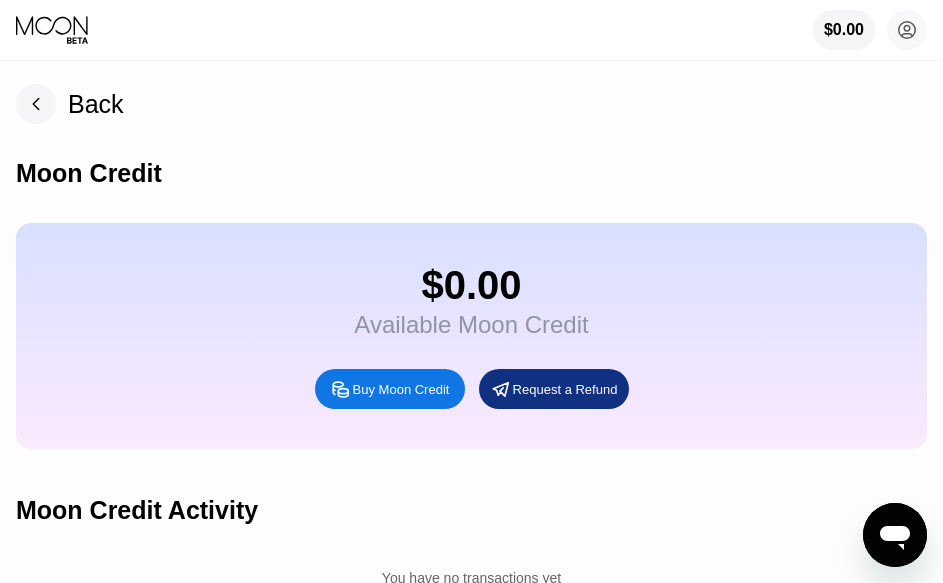 click on "Moon Credit" at bounding box center (471, 173) 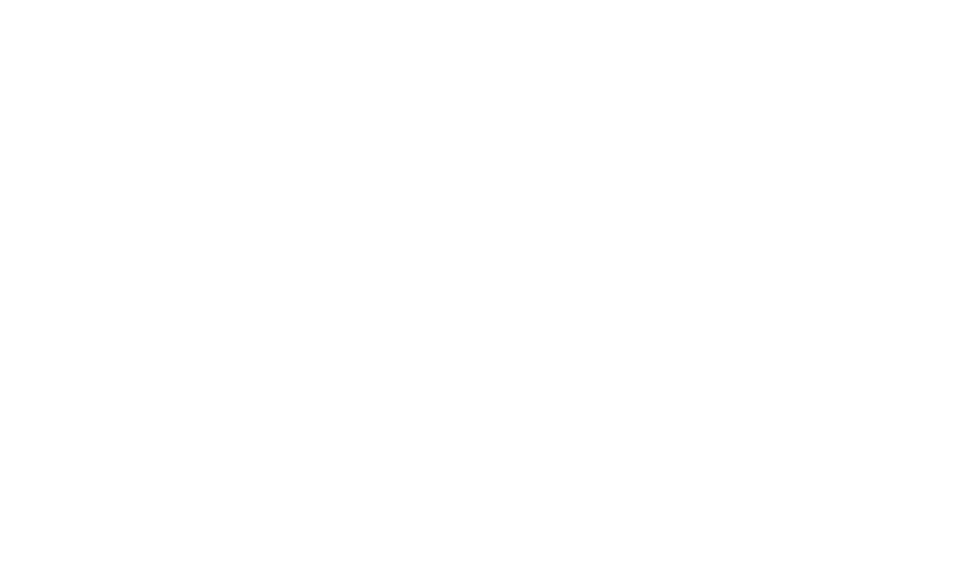 scroll, scrollTop: 0, scrollLeft: 0, axis: both 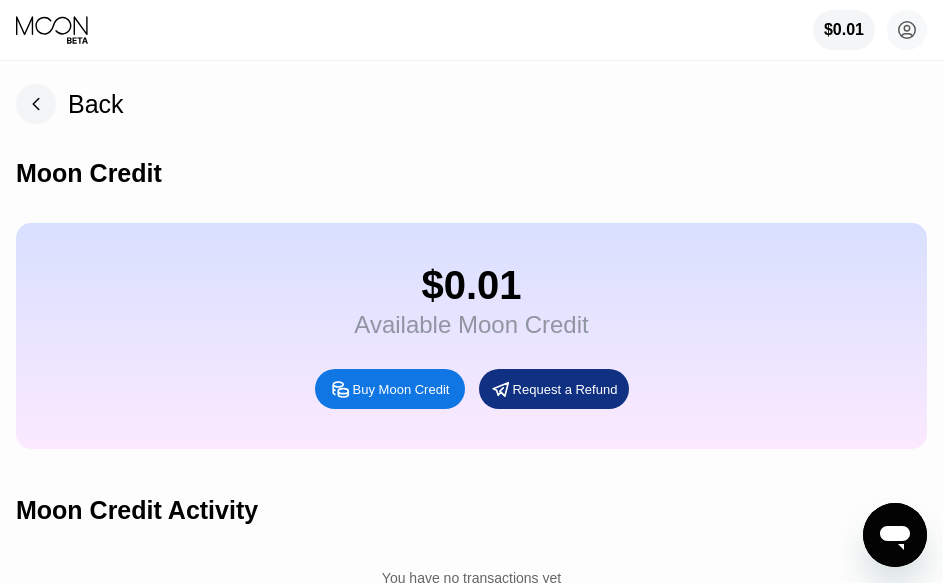 click 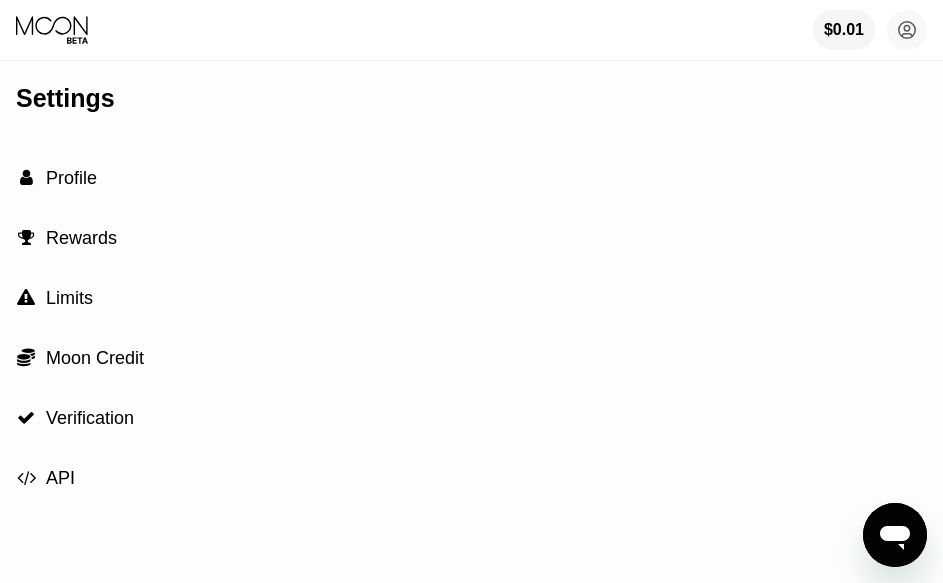 click on " Profile" at bounding box center [471, 178] 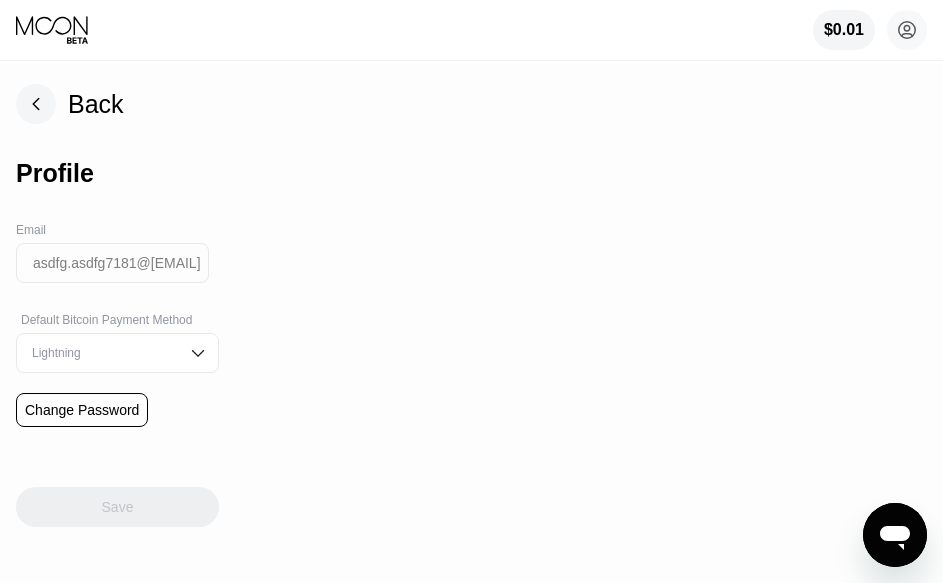click 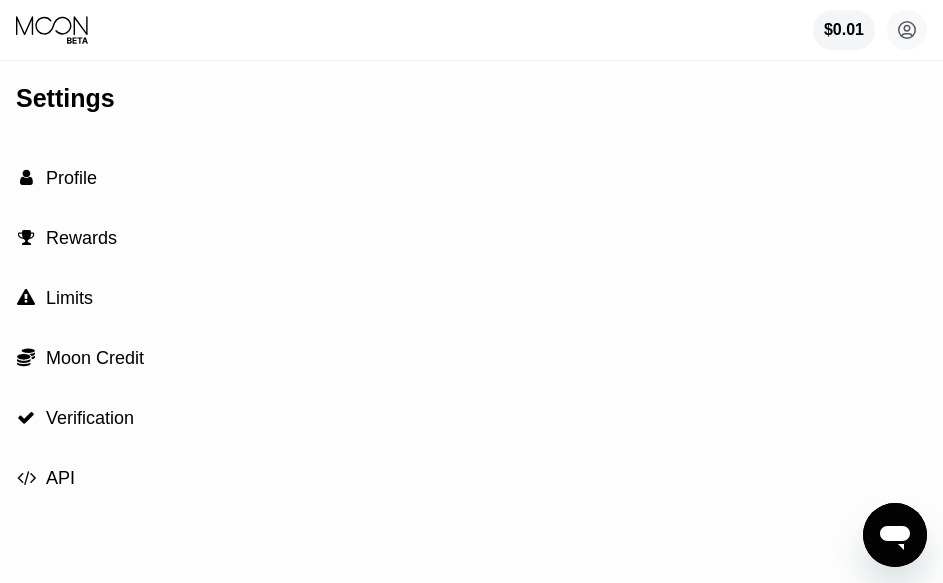 click 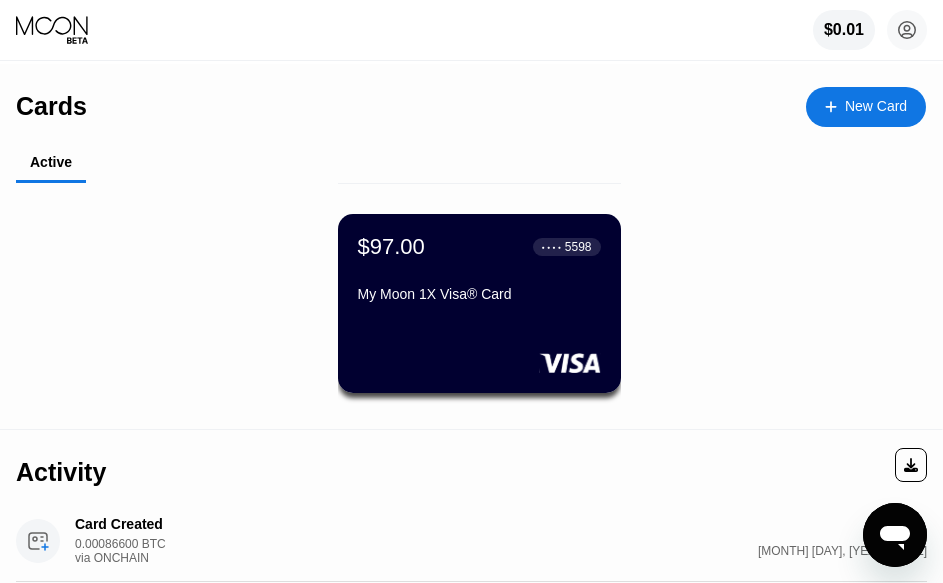 click on "My Moon 1X Visa® Card" at bounding box center (479, 294) 